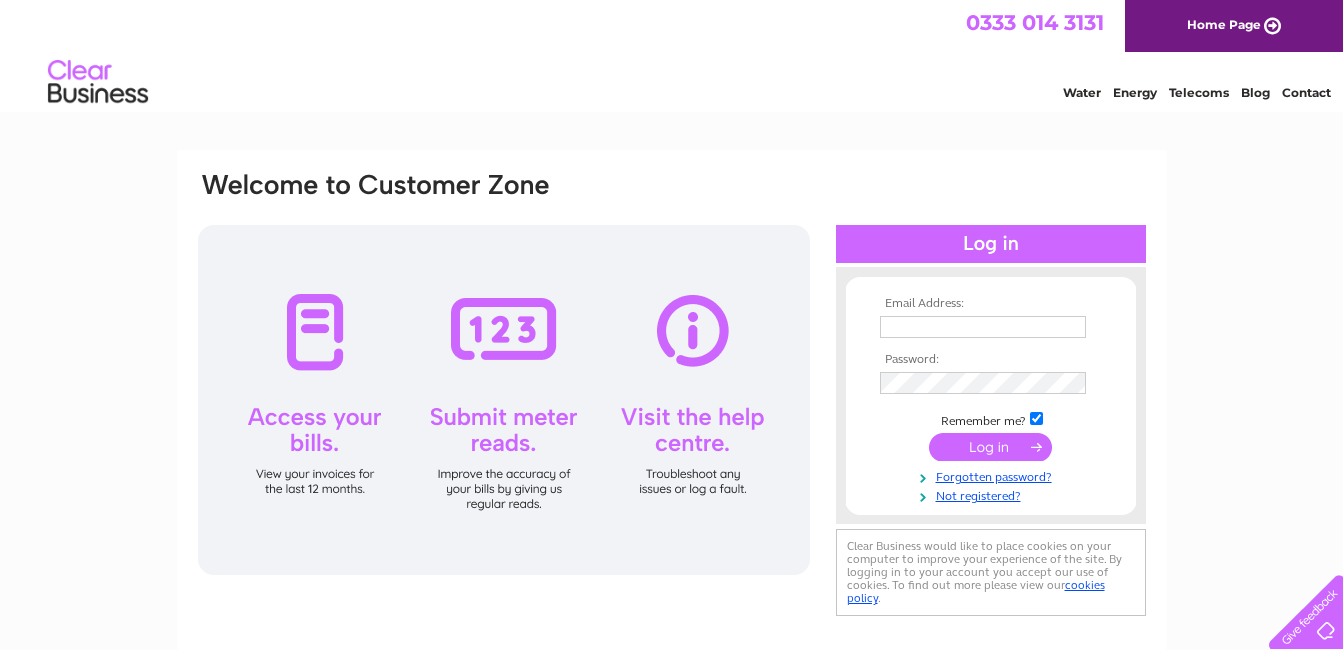 scroll, scrollTop: 0, scrollLeft: 0, axis: both 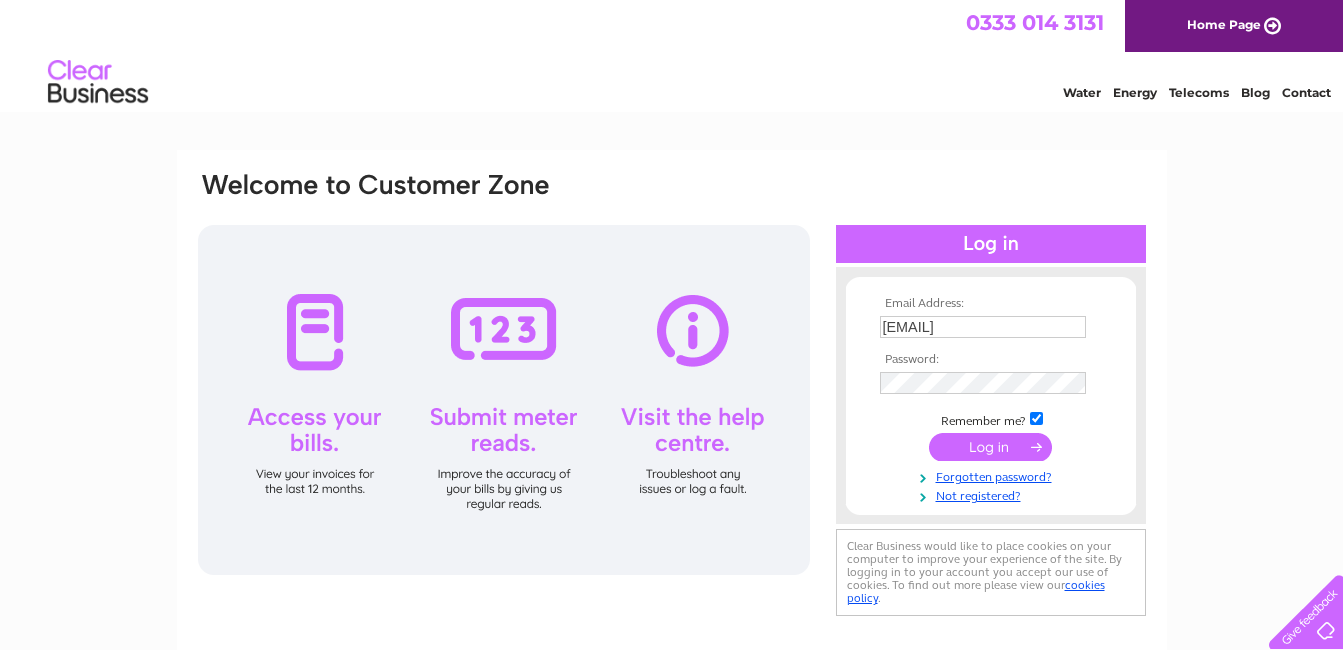 drag, startPoint x: 314, startPoint y: 335, endPoint x: 279, endPoint y: 386, distance: 61.854668 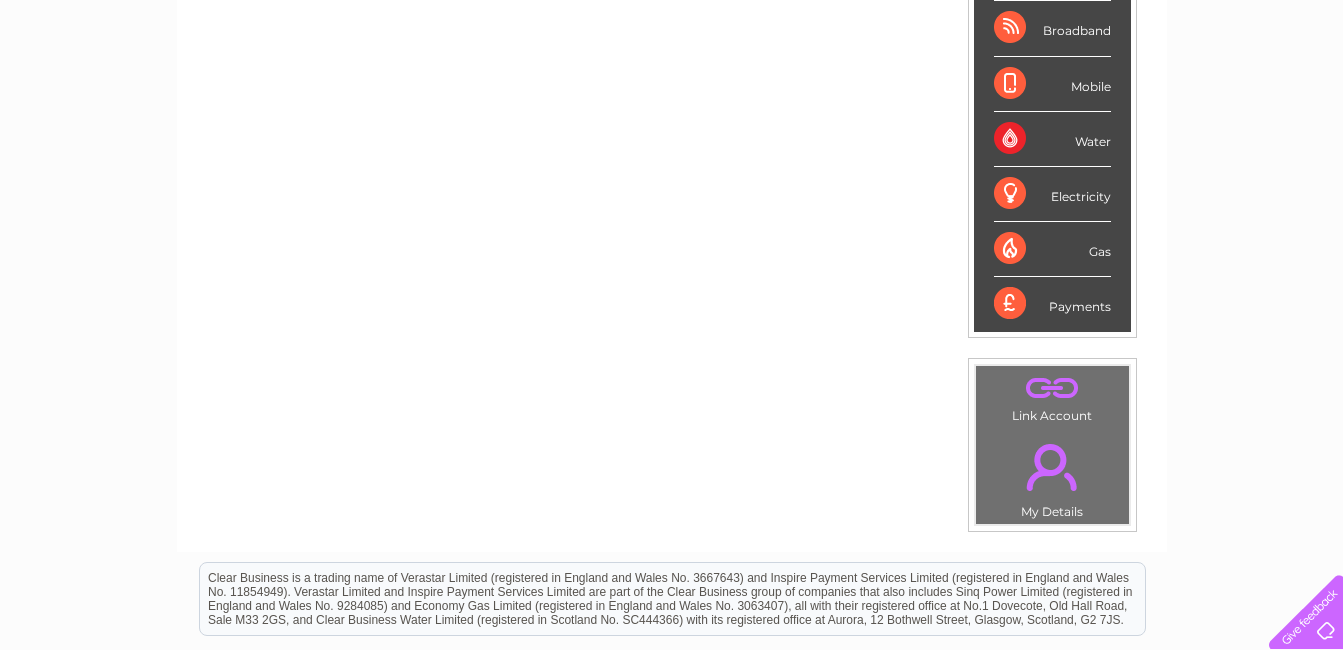 scroll, scrollTop: 239, scrollLeft: 0, axis: vertical 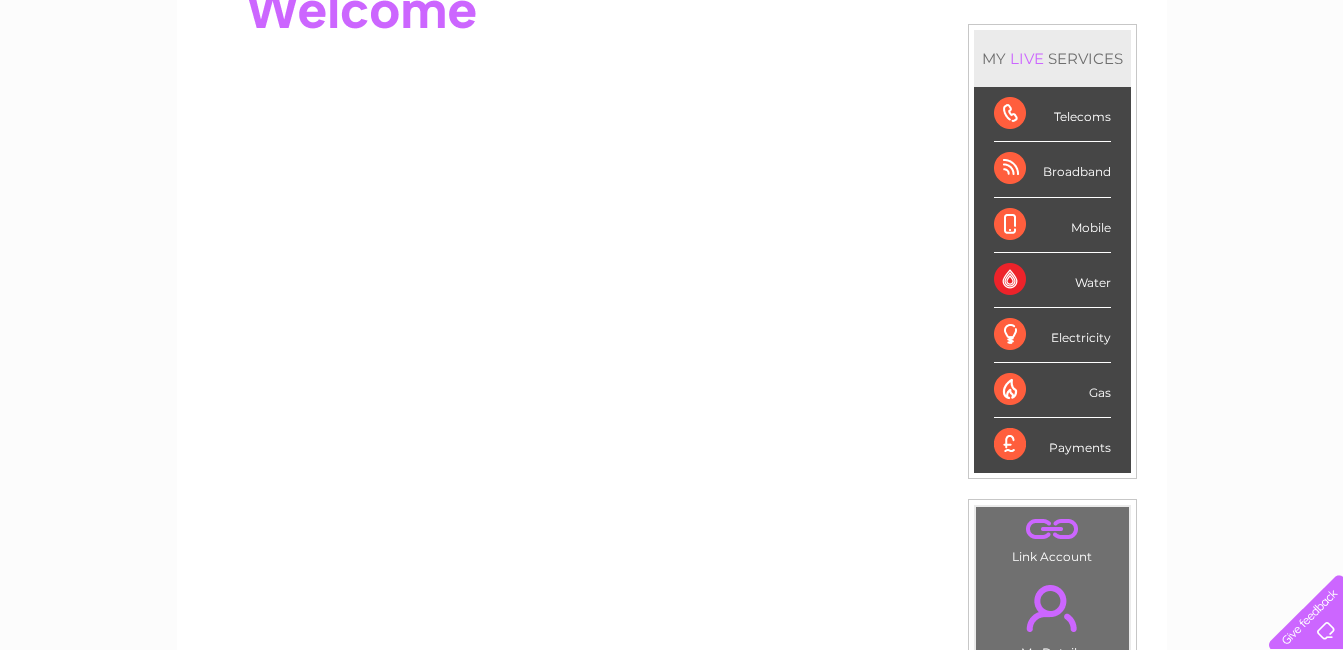 click on "Water" at bounding box center (1052, 280) 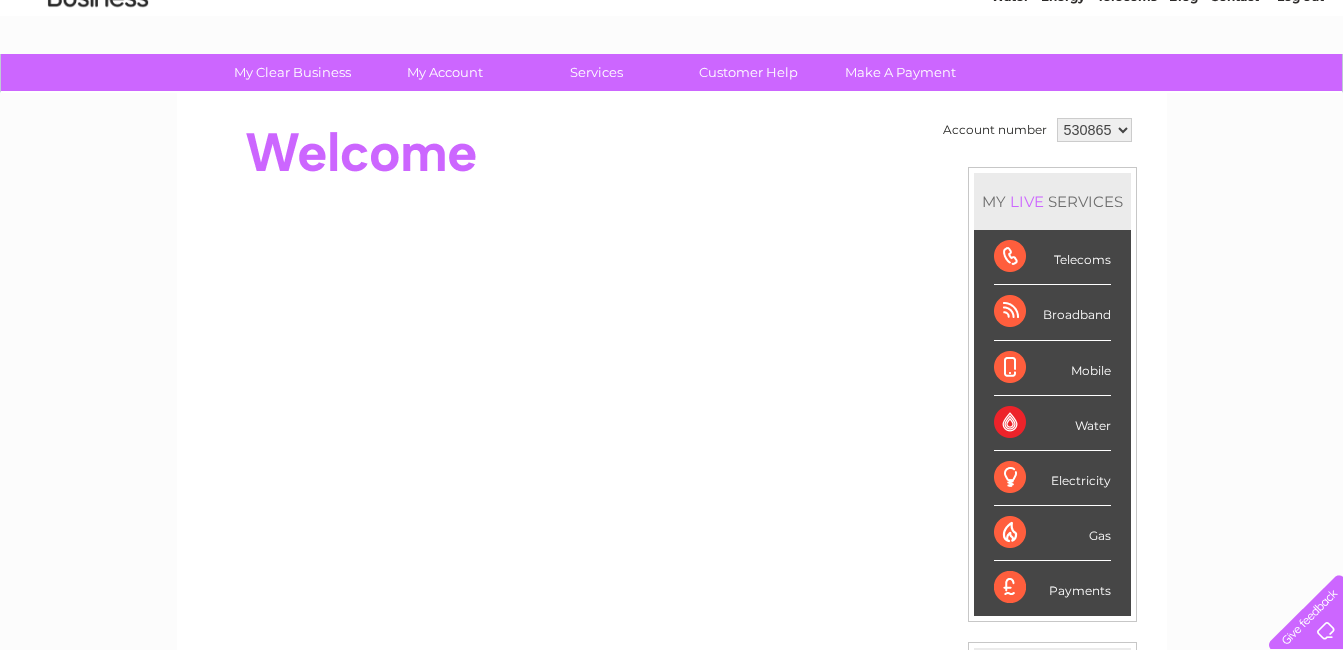 scroll, scrollTop: 39, scrollLeft: 0, axis: vertical 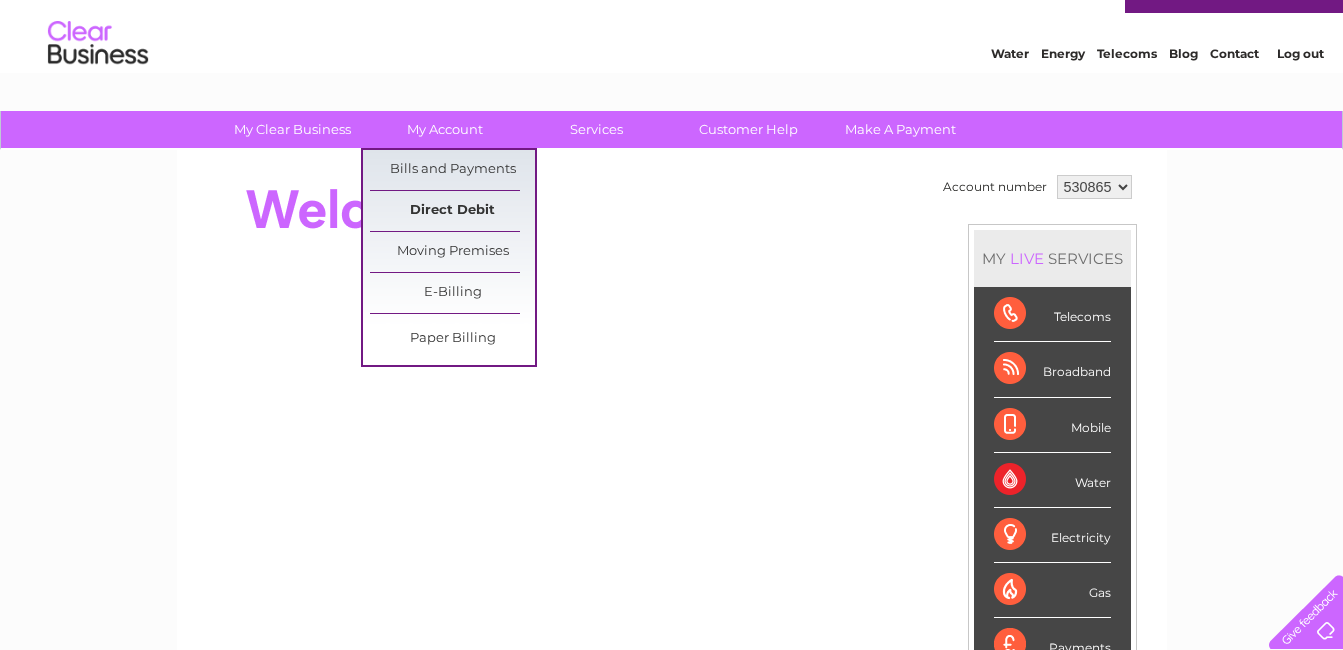 click on "Direct Debit" at bounding box center (452, 211) 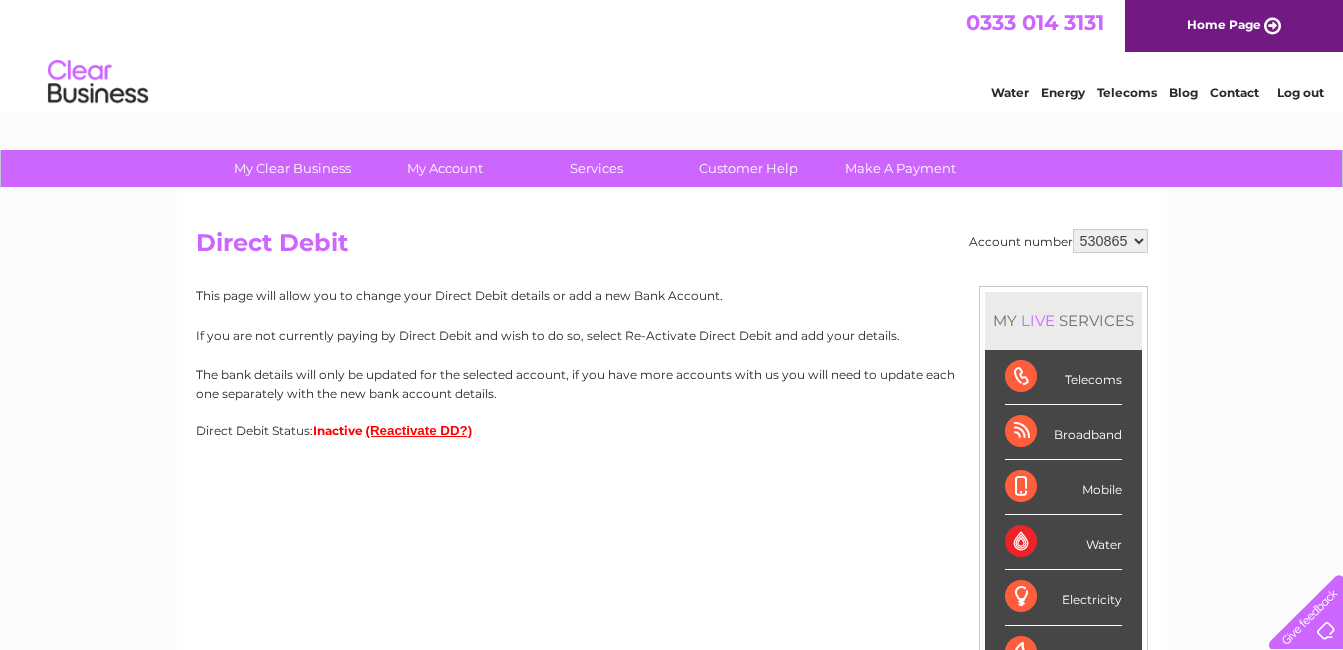scroll, scrollTop: 0, scrollLeft: 0, axis: both 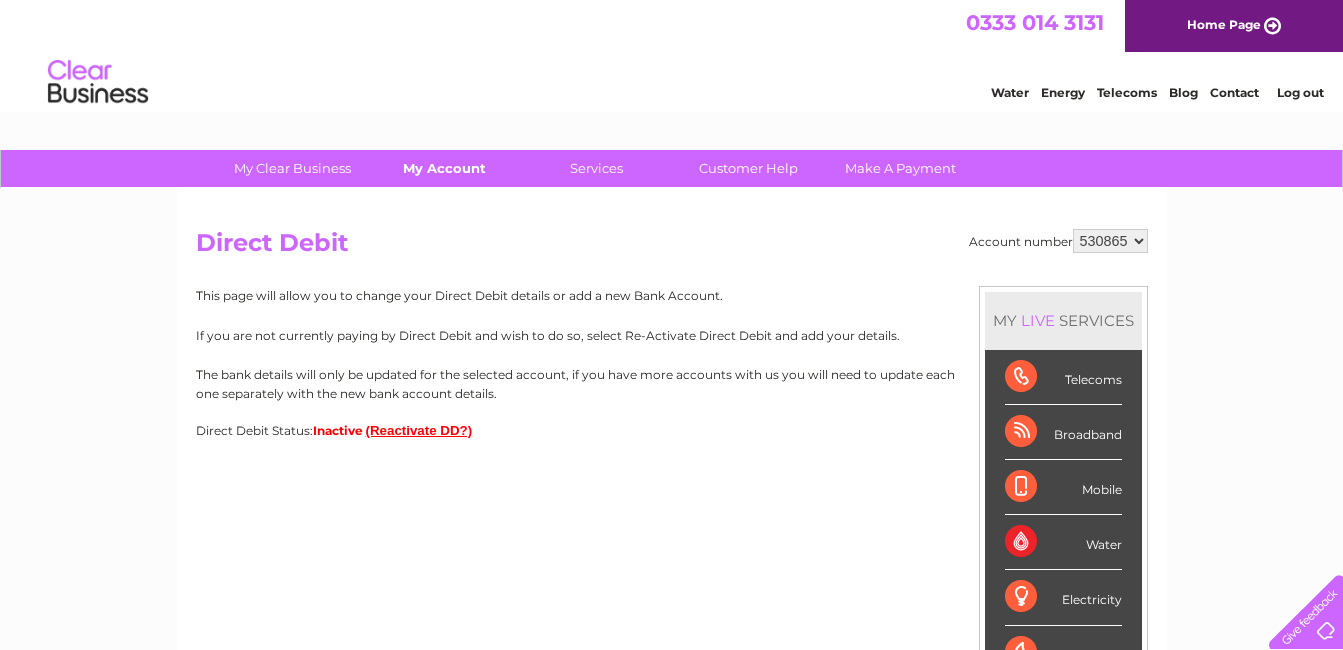 click on "My Account" at bounding box center [444, 168] 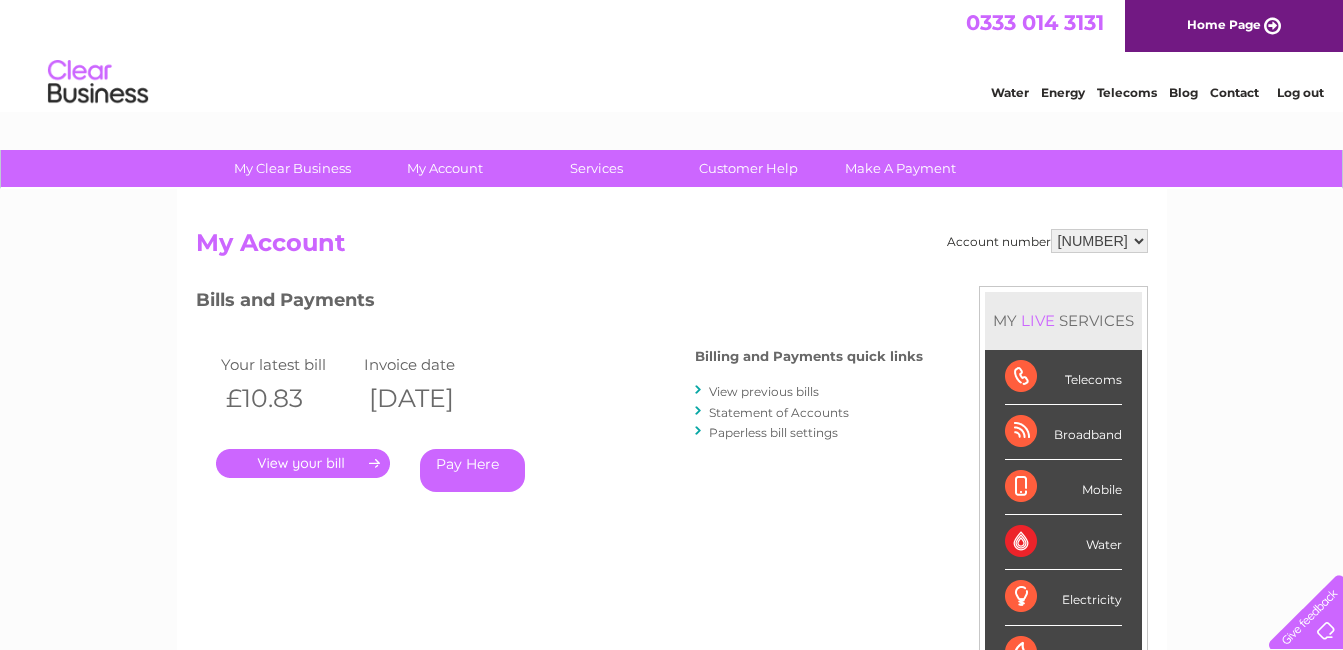 scroll, scrollTop: 0, scrollLeft: 0, axis: both 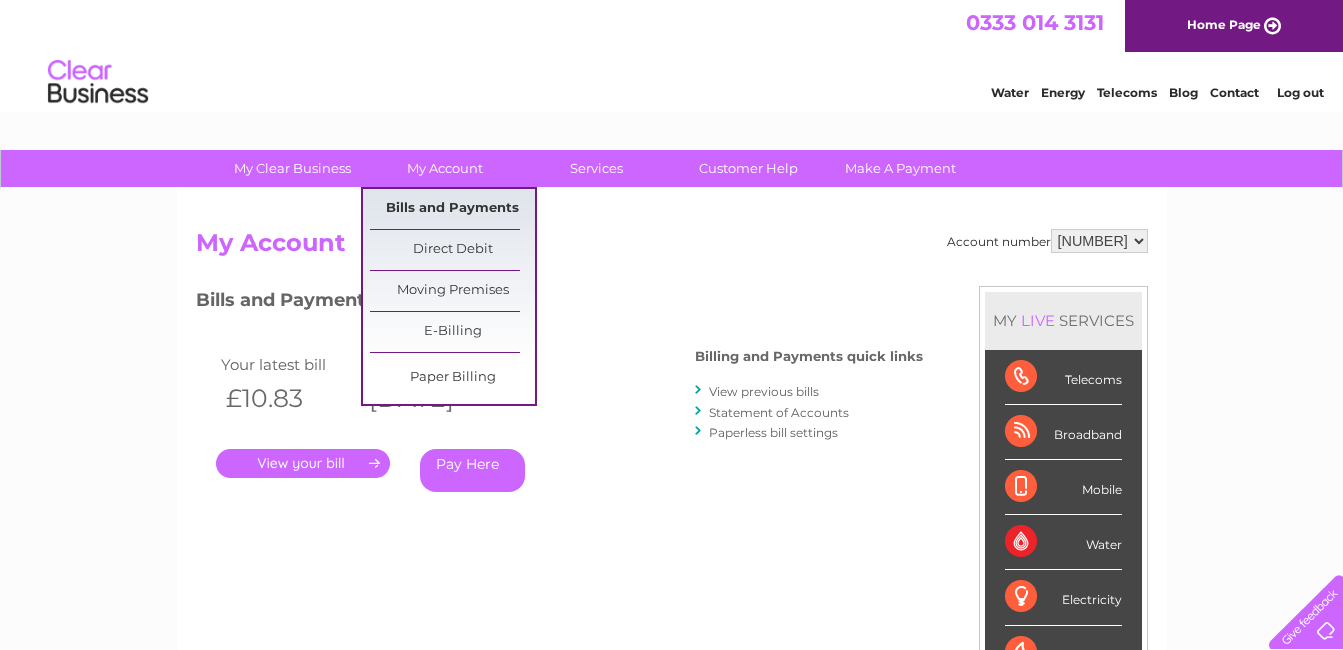 click on "Bills and Payments" at bounding box center [452, 209] 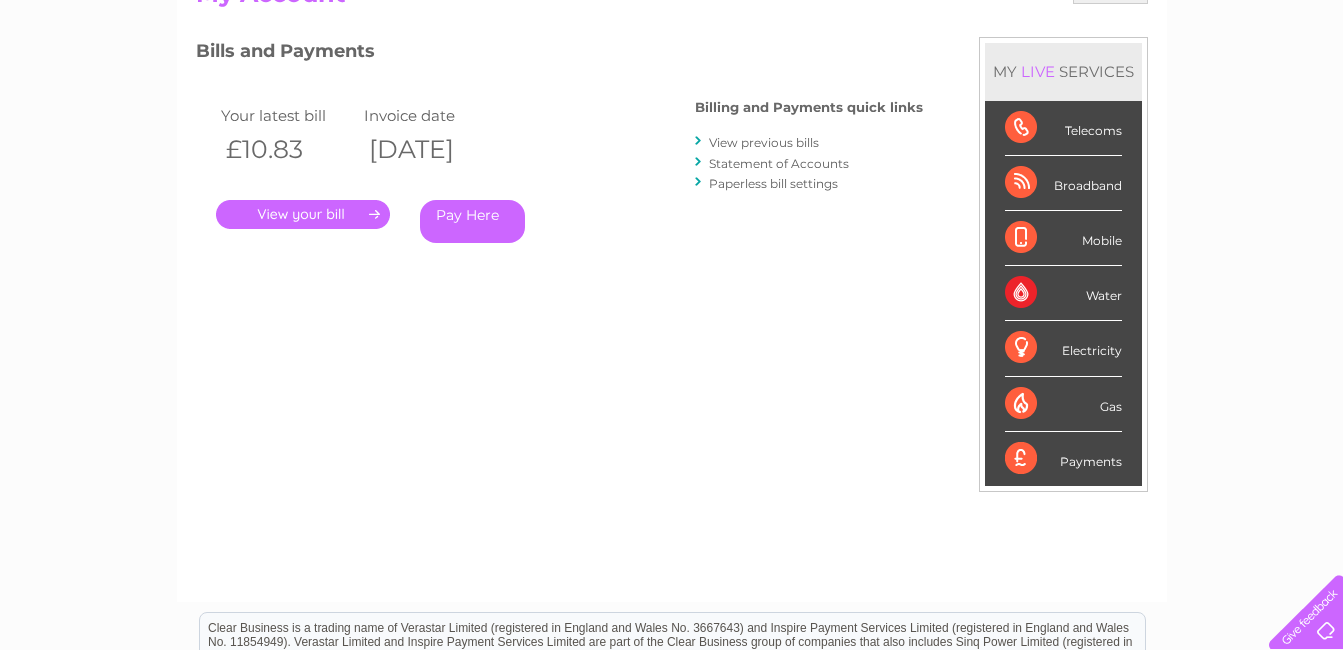 scroll, scrollTop: 0, scrollLeft: 0, axis: both 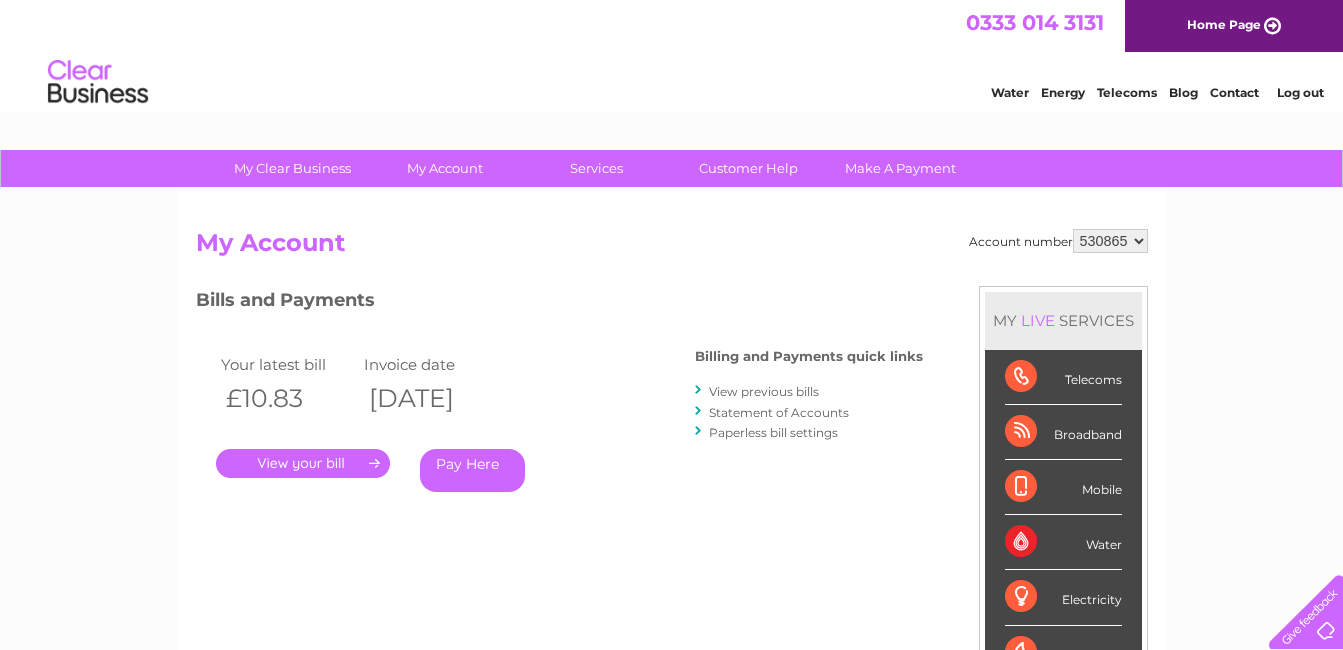 click on "530865" at bounding box center [1110, 241] 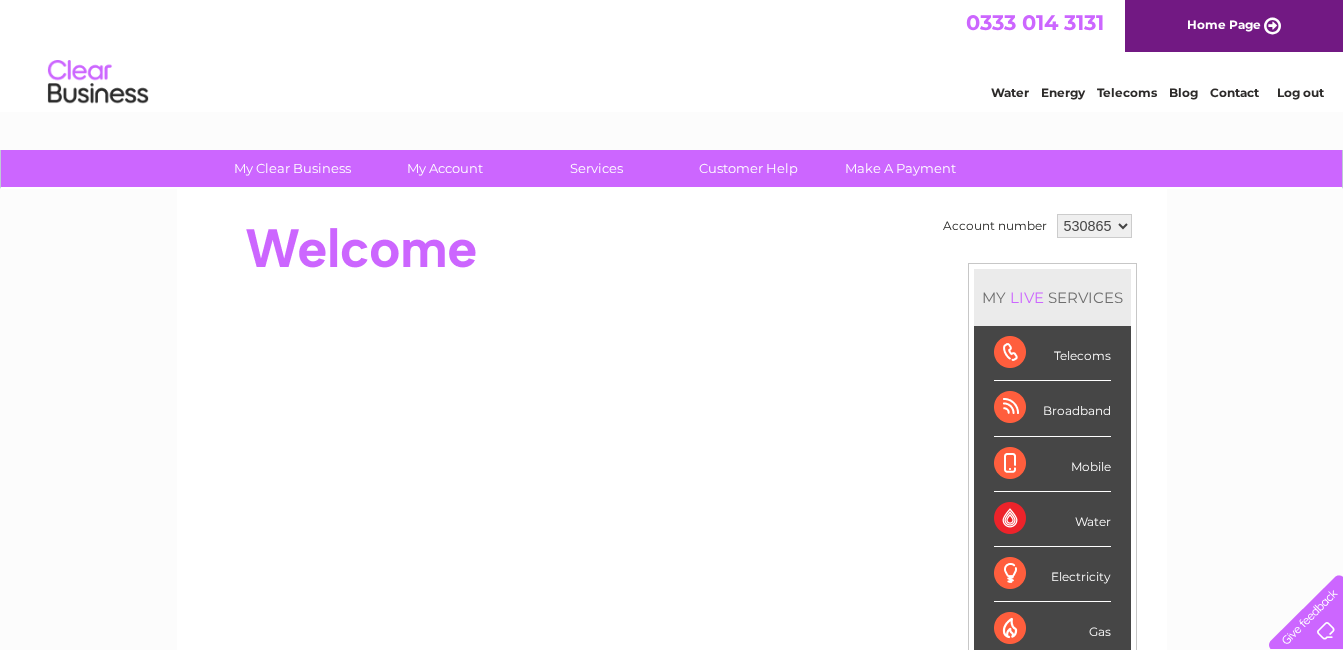 scroll, scrollTop: 0, scrollLeft: 0, axis: both 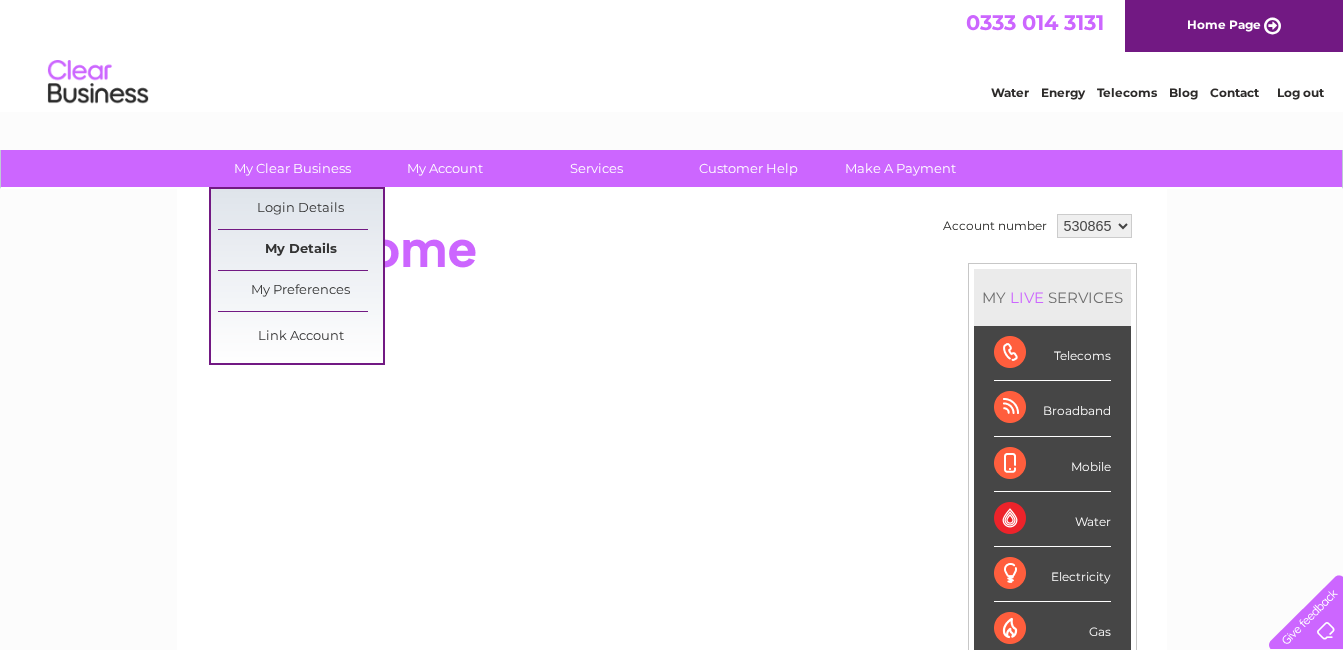 click on "My Details" at bounding box center [300, 250] 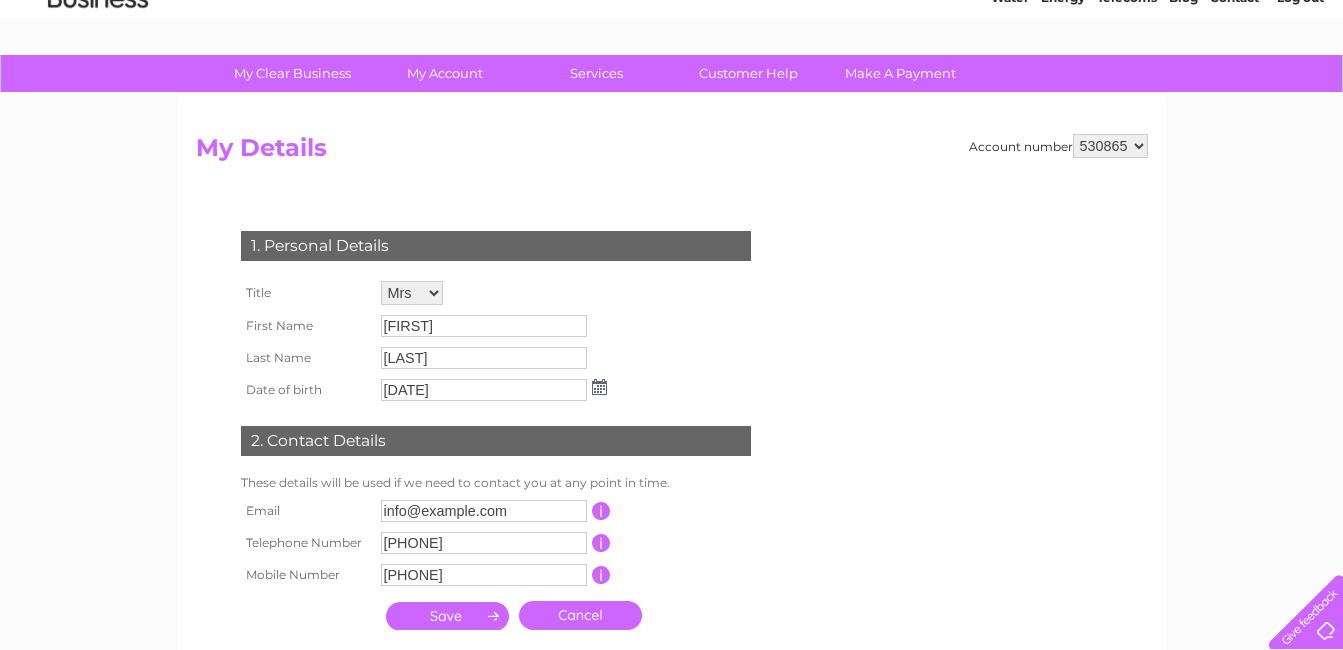 scroll, scrollTop: 0, scrollLeft: 0, axis: both 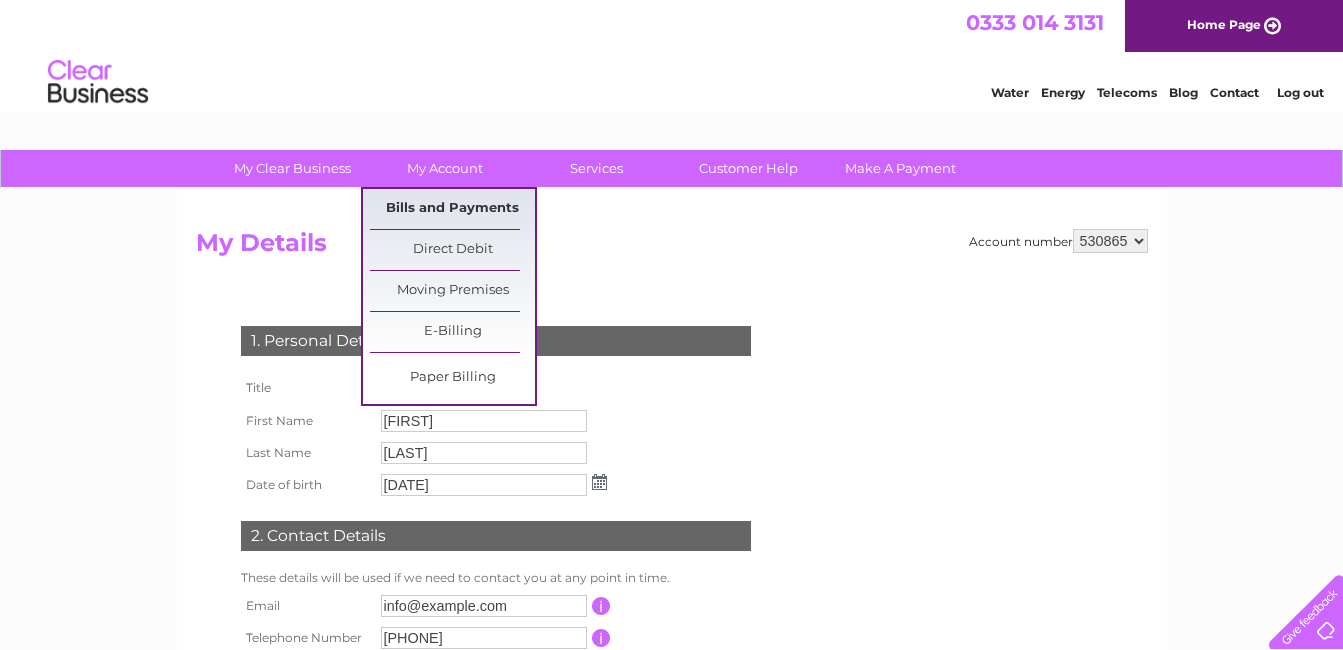 click on "Bills and Payments" at bounding box center [452, 209] 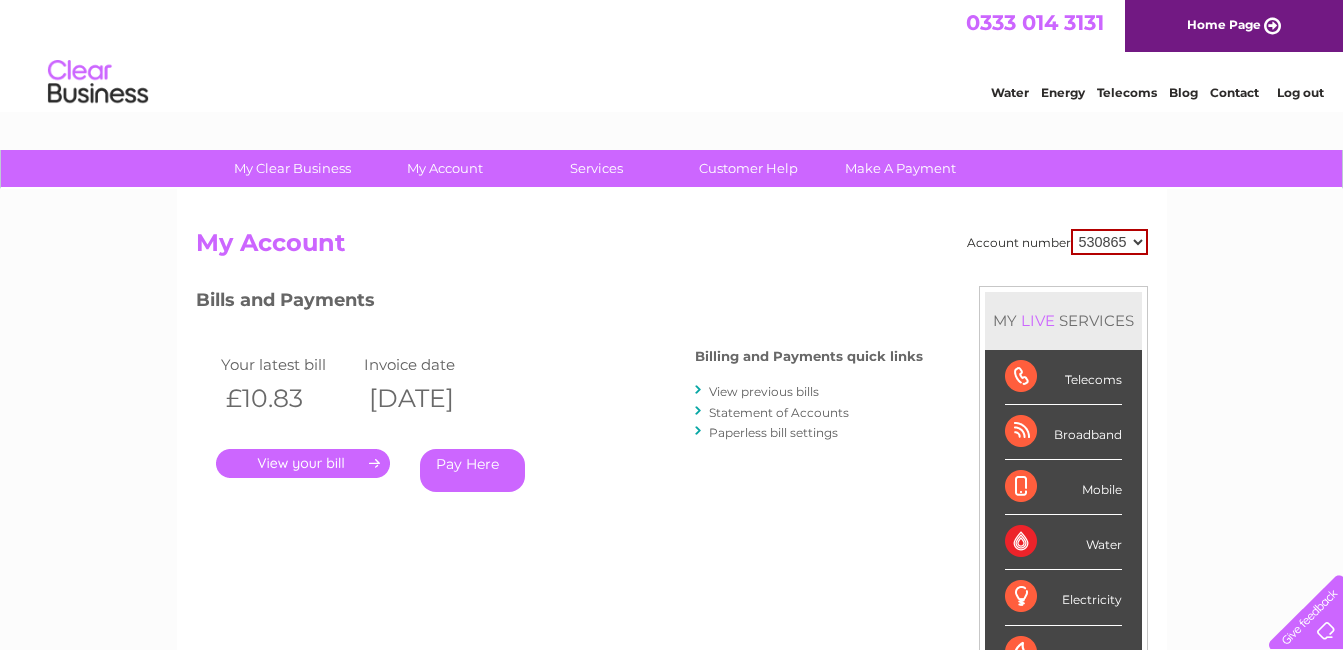 scroll, scrollTop: 0, scrollLeft: 0, axis: both 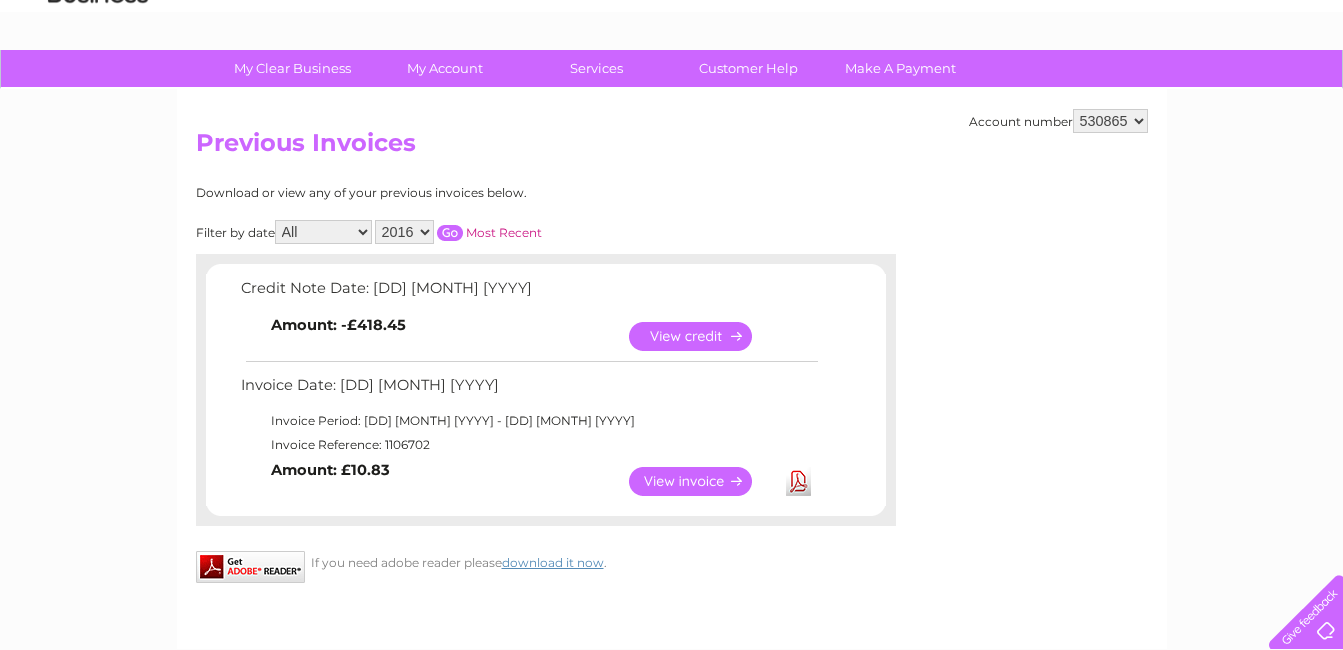 click on "View" at bounding box center (702, 481) 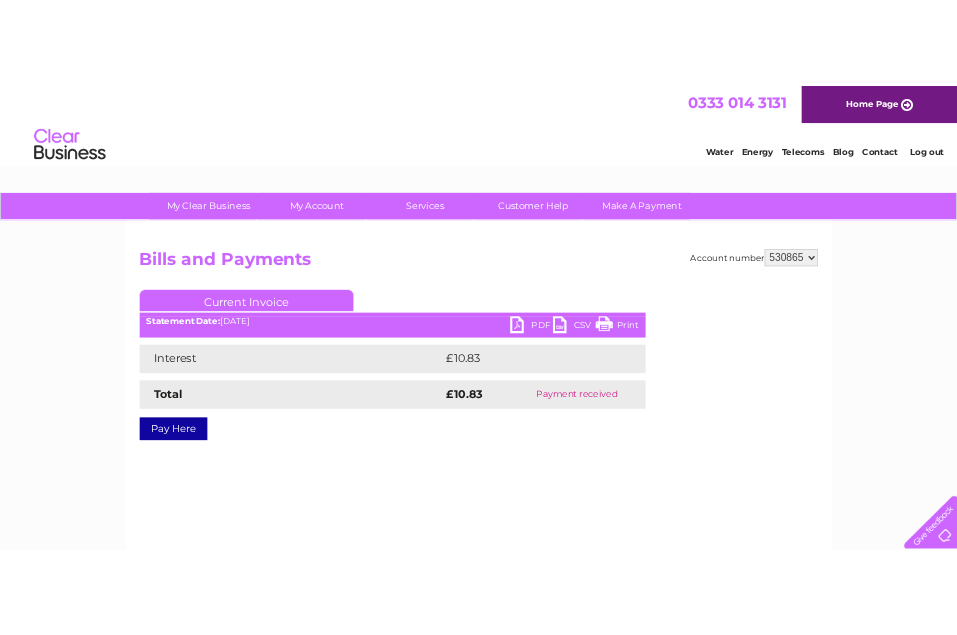 scroll, scrollTop: 0, scrollLeft: 0, axis: both 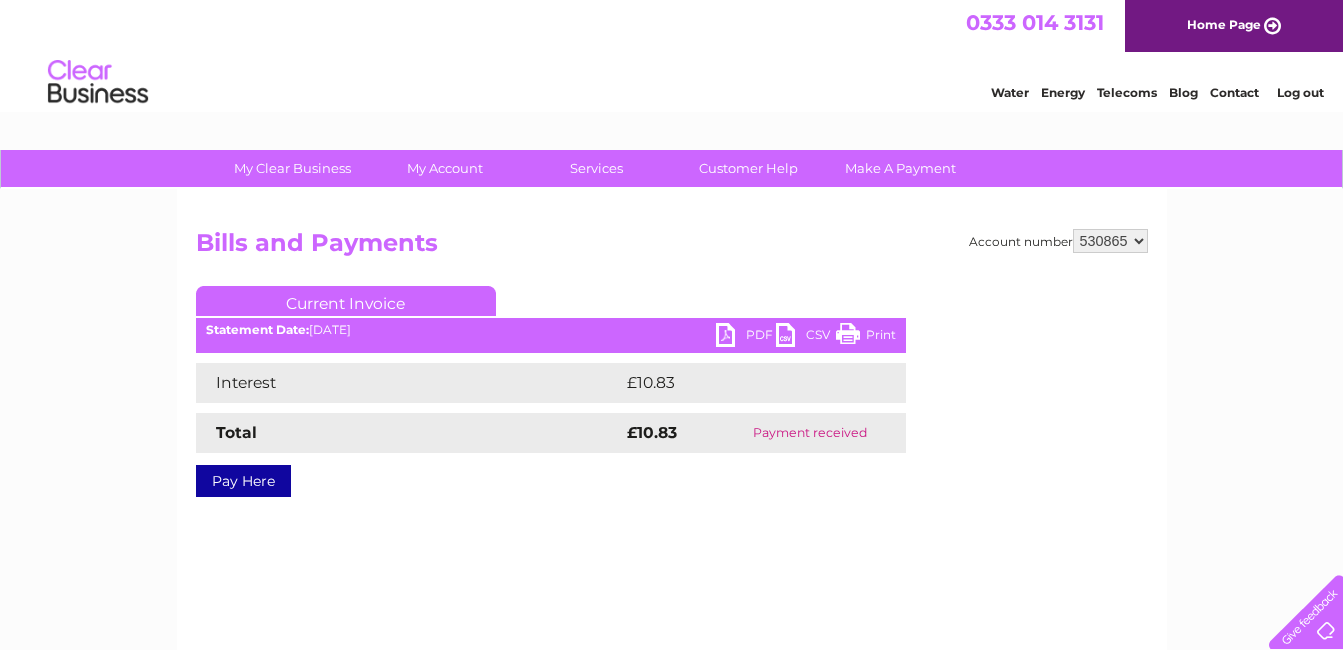 click on "PDF" at bounding box center (746, 337) 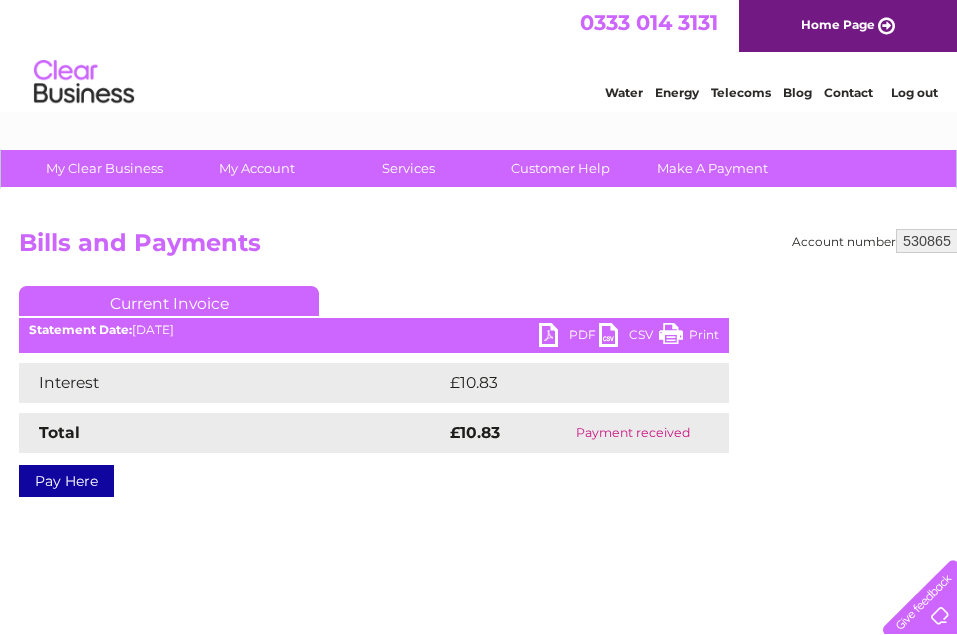 click on "Print" at bounding box center (689, 337) 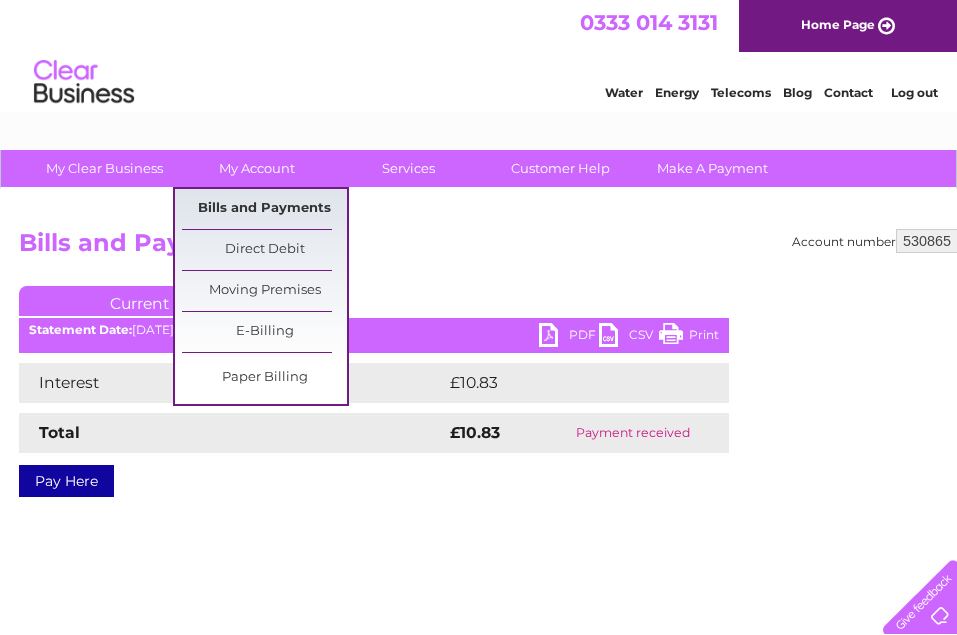 click on "Bills and Payments" at bounding box center [264, 209] 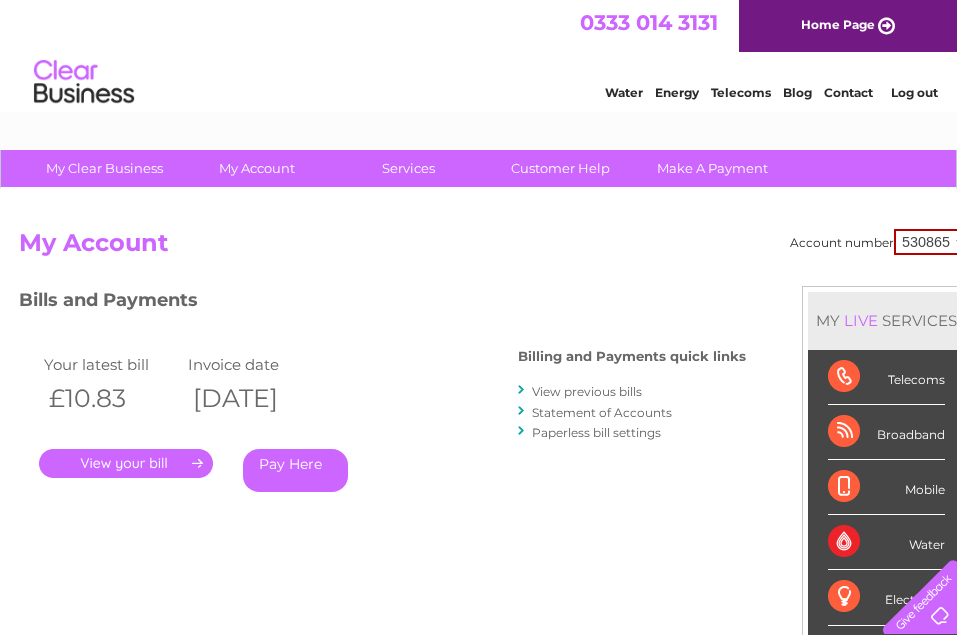 scroll, scrollTop: 0, scrollLeft: 0, axis: both 